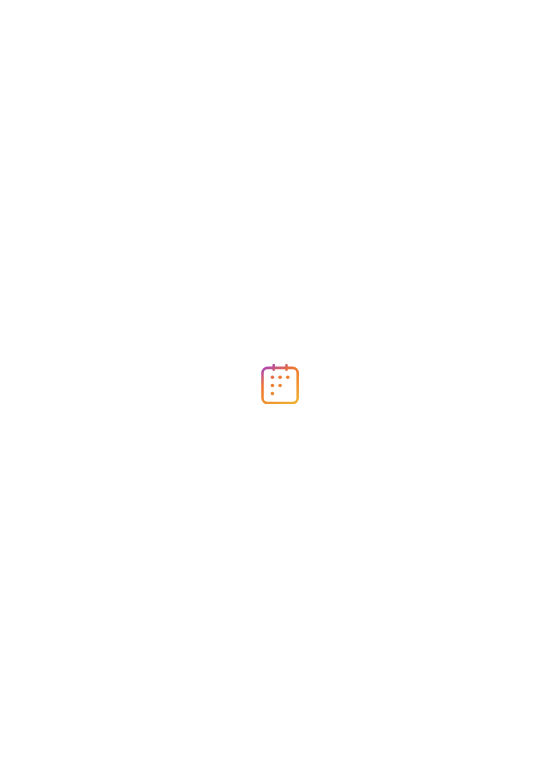 scroll, scrollTop: 0, scrollLeft: 0, axis: both 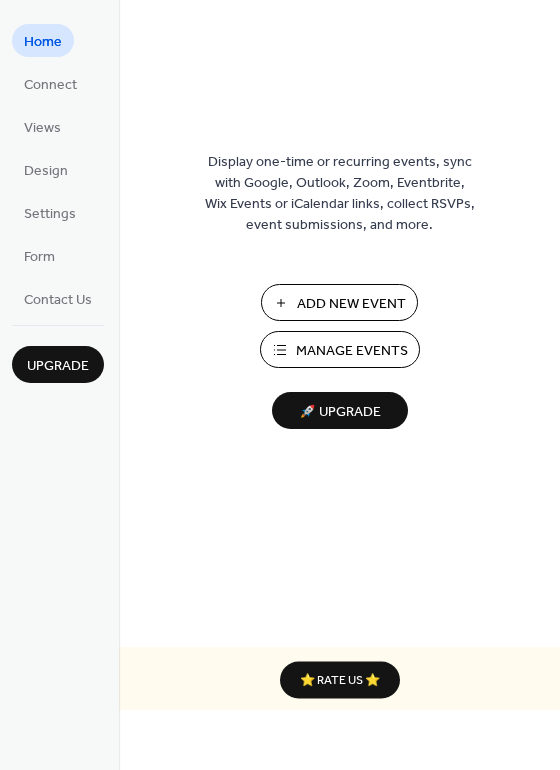 click on "Add New Event" at bounding box center (351, 304) 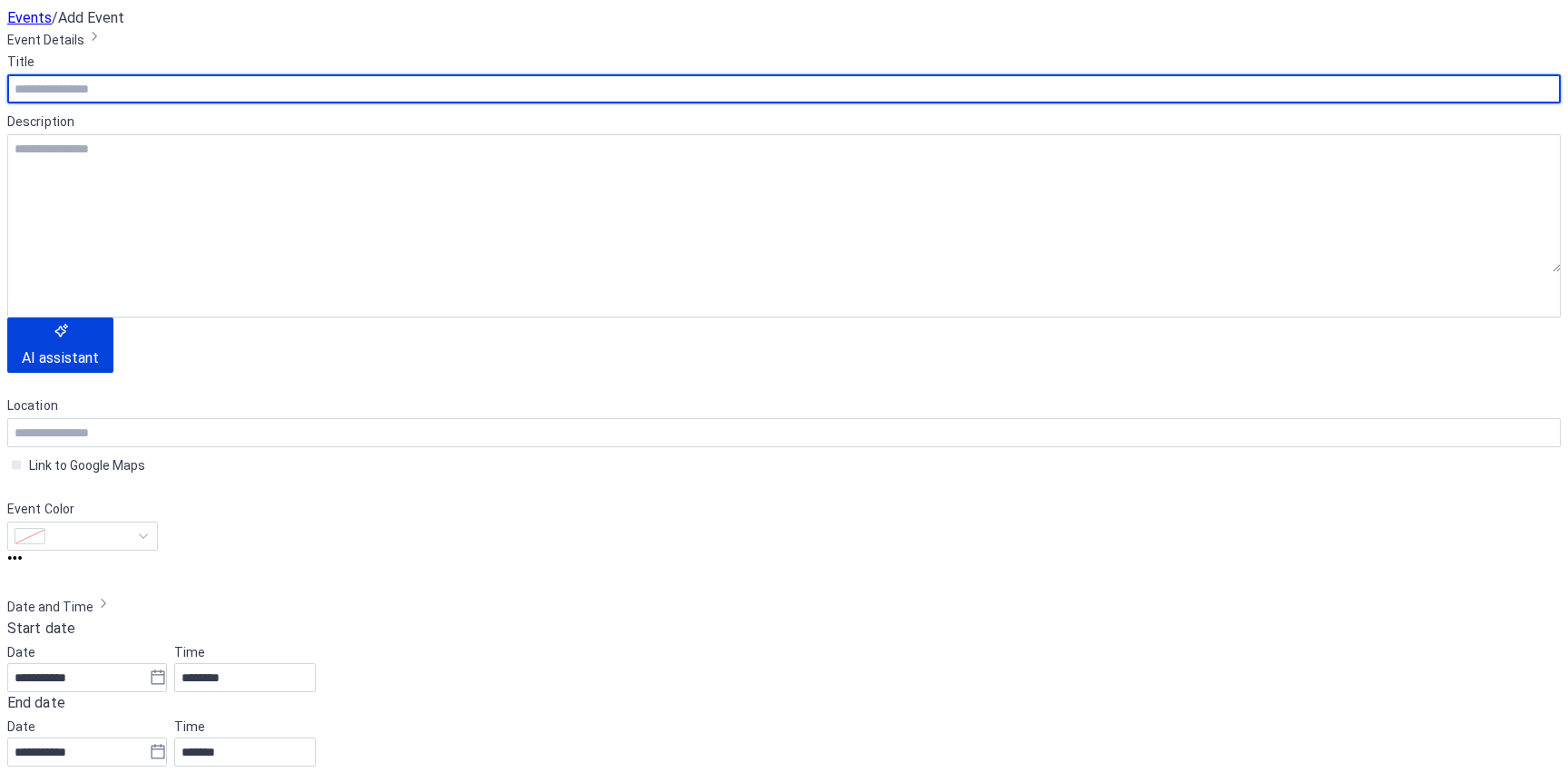 scroll, scrollTop: 0, scrollLeft: 0, axis: both 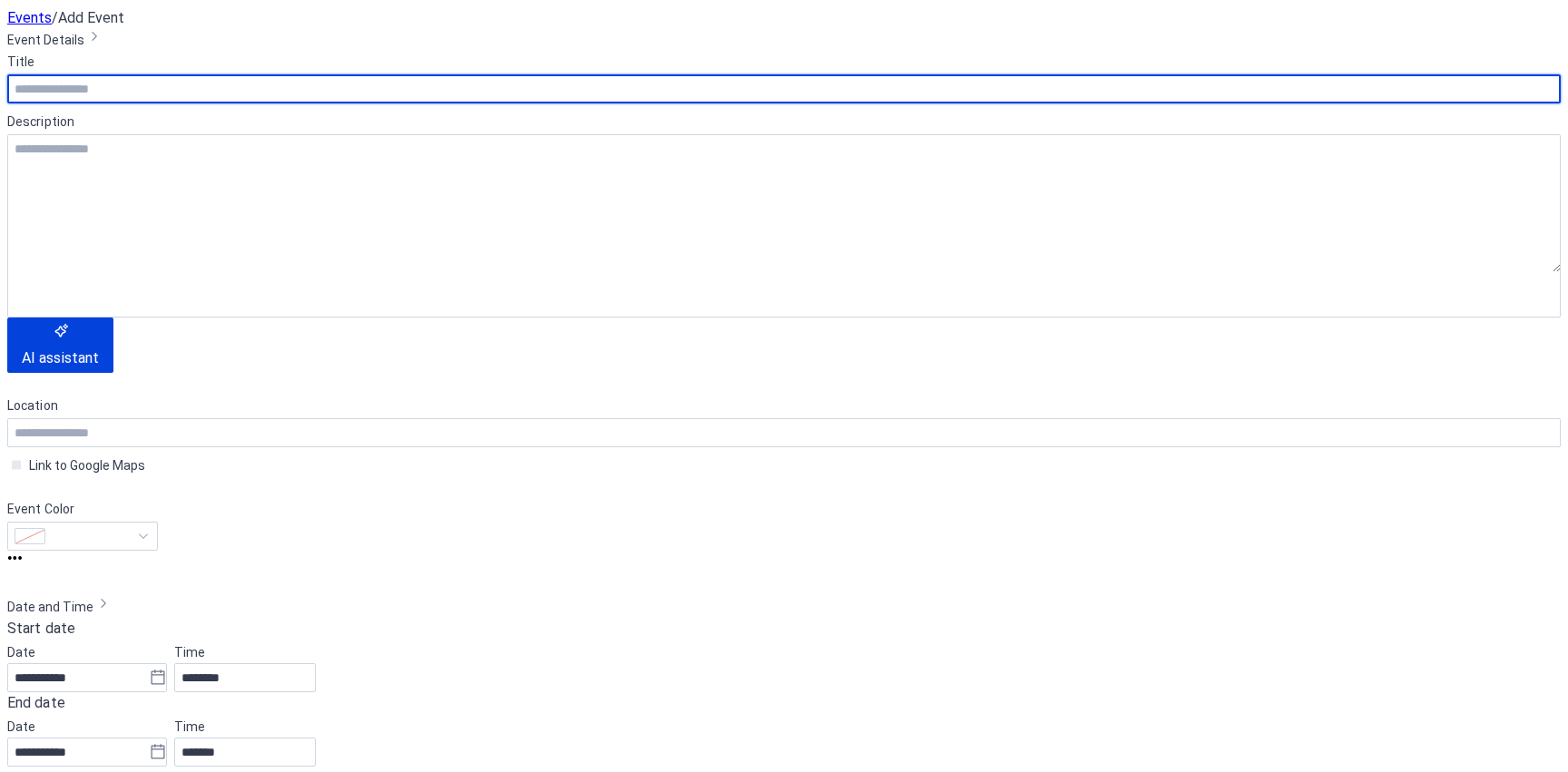 click on "19" at bounding box center (1130, 1977) 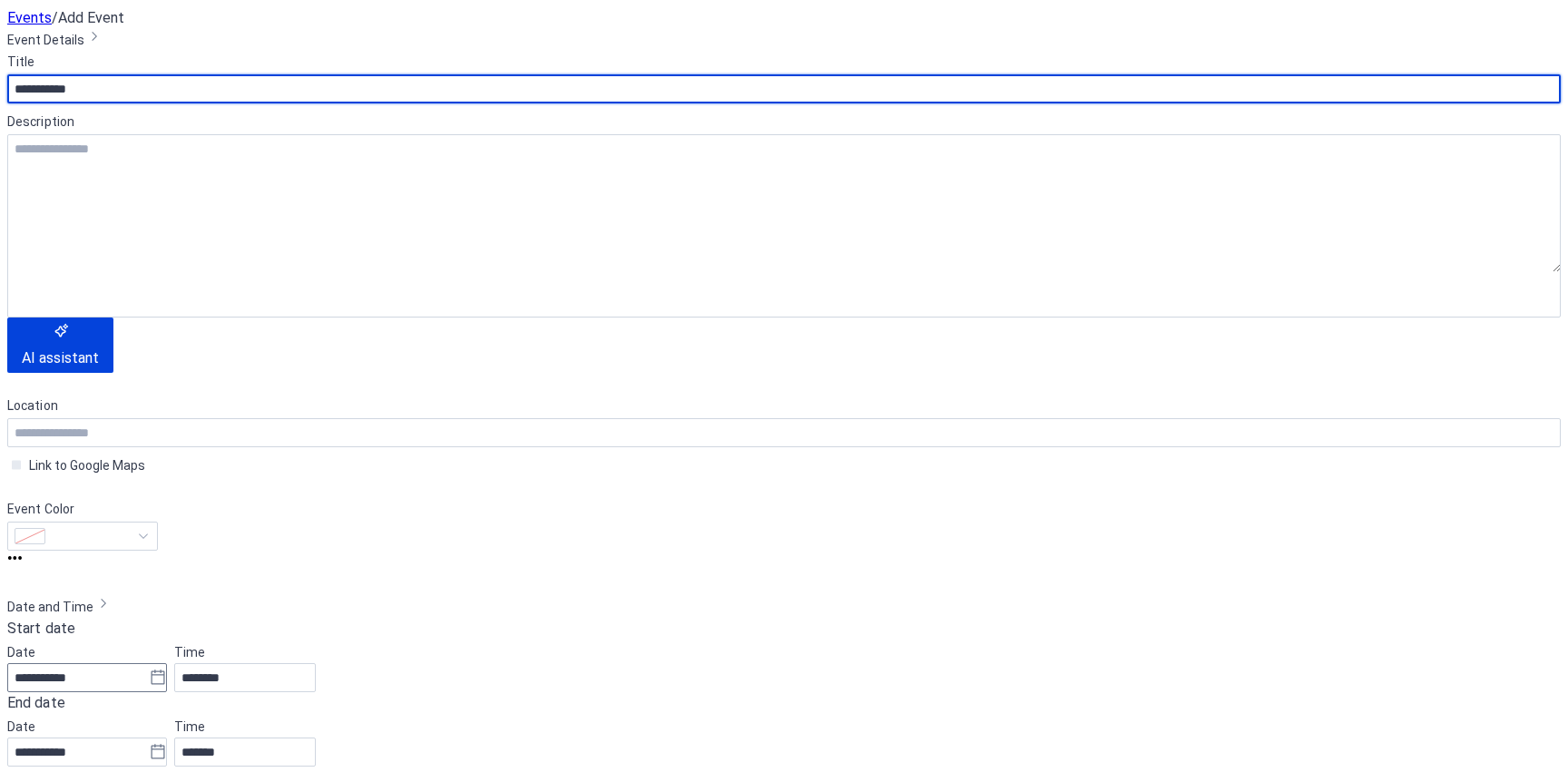 type on "**********" 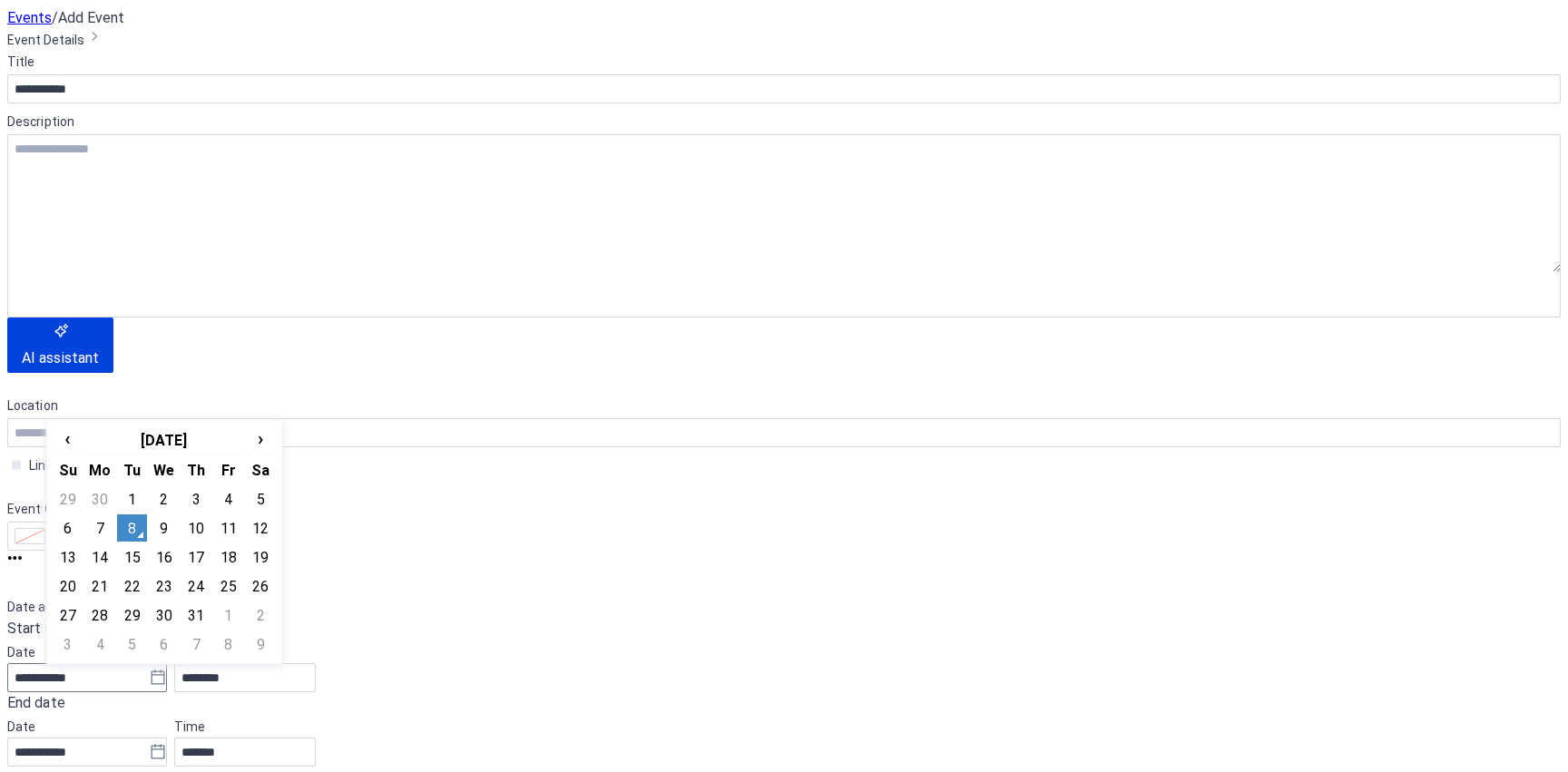 click 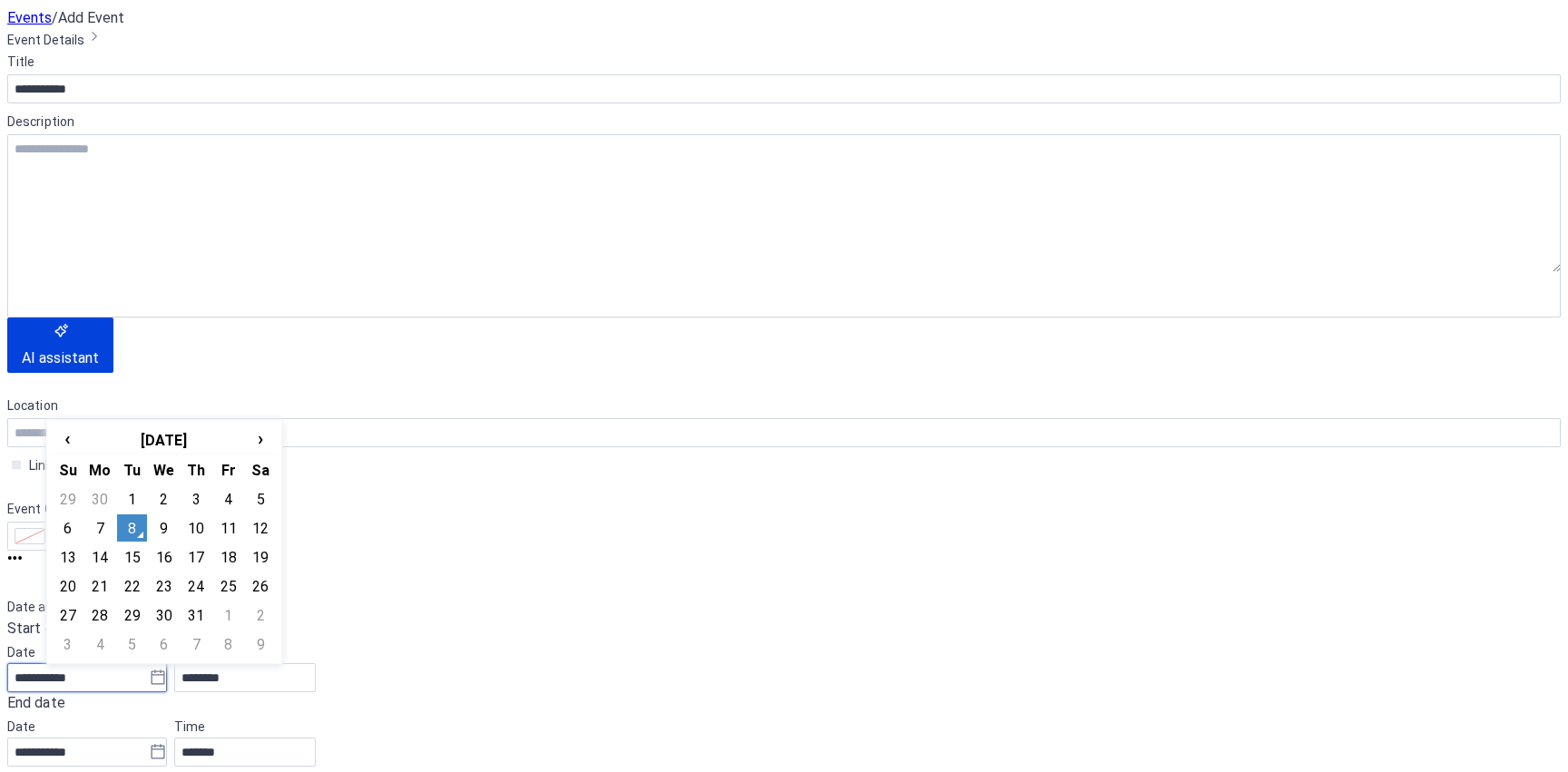 click on "**********" at bounding box center (78, 678) 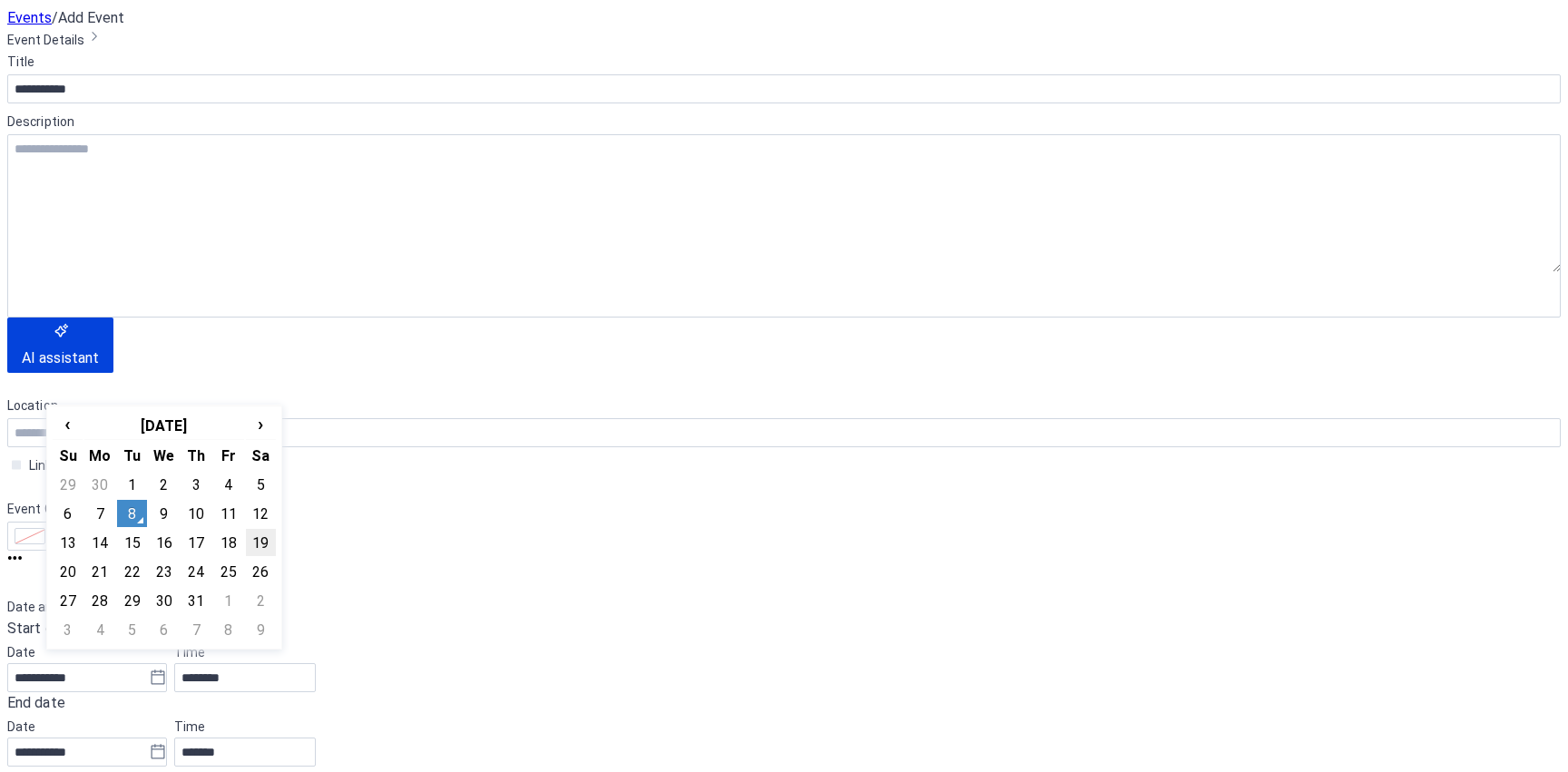 click on "19" at bounding box center [260, 542] 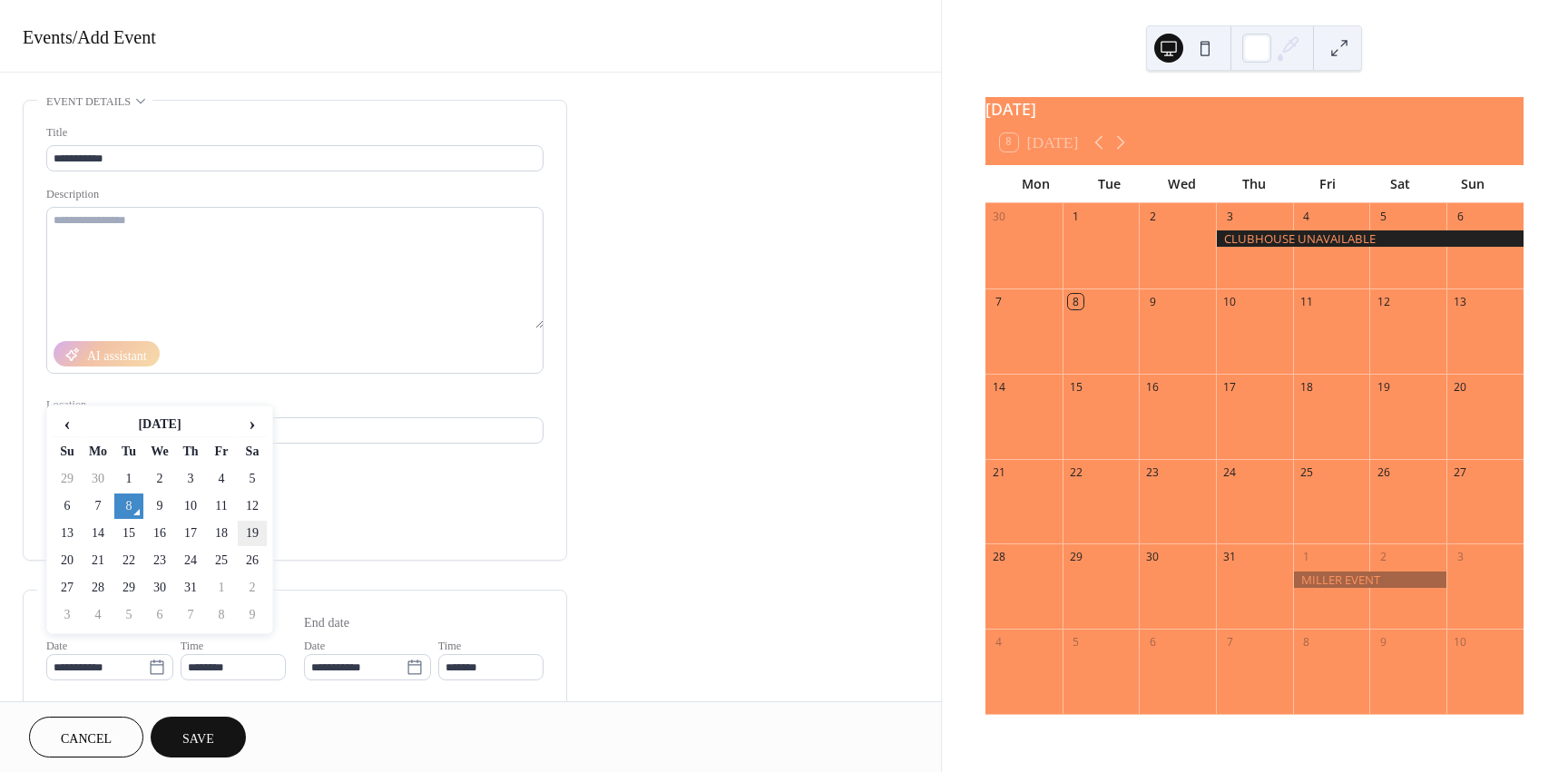 type on "**********" 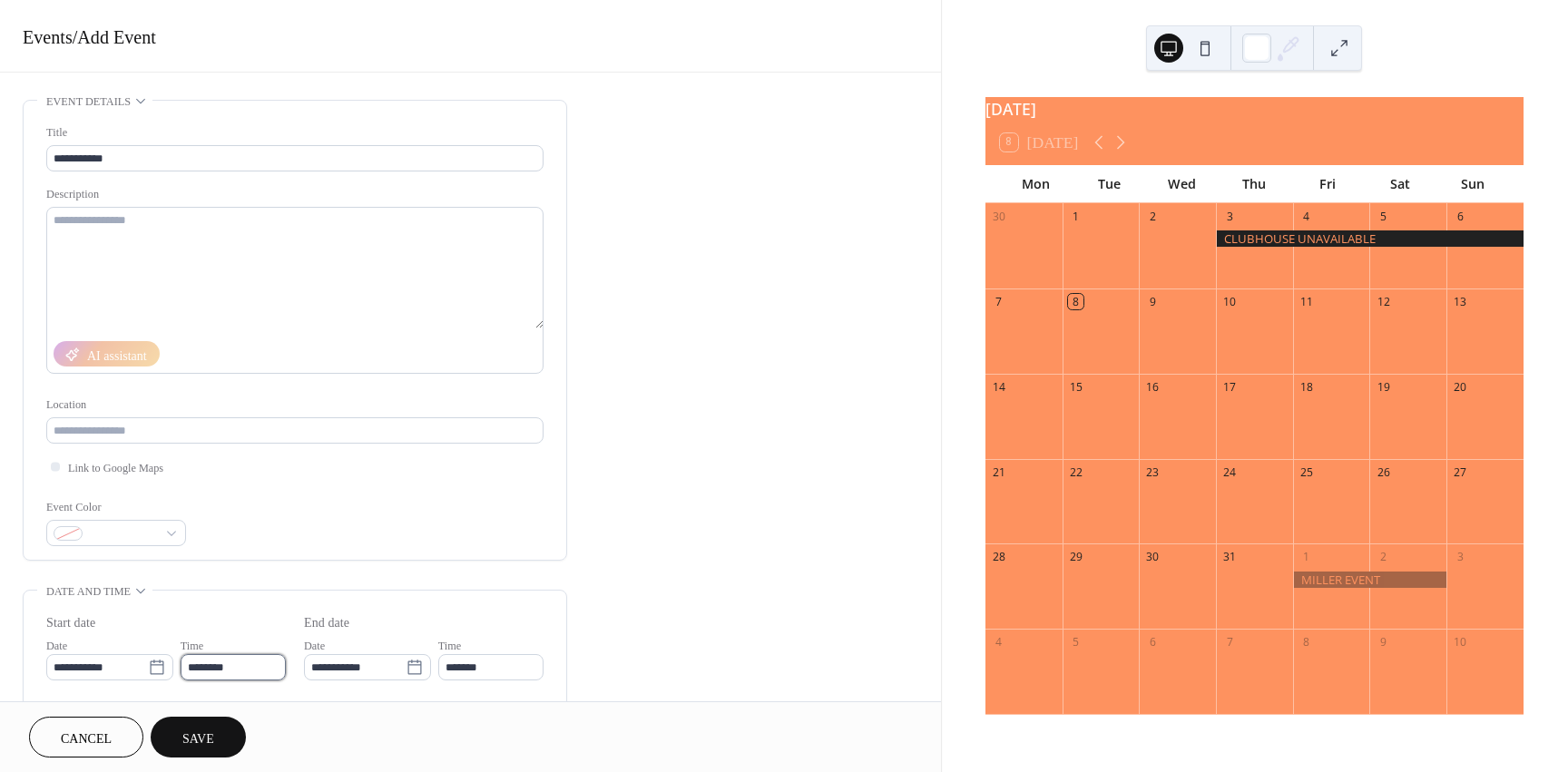 click on "********" at bounding box center (233, 667) 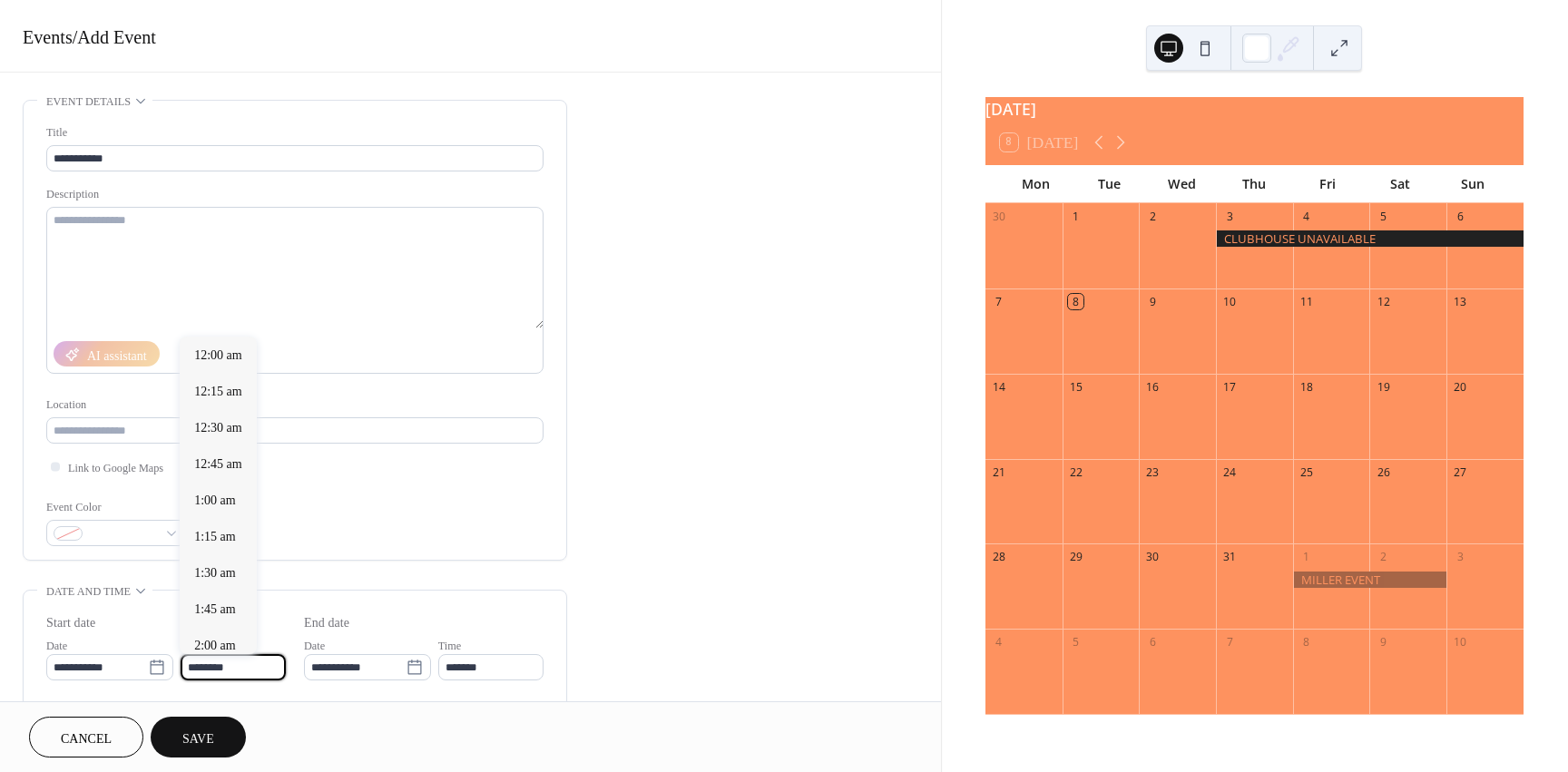 scroll, scrollTop: 1785, scrollLeft: 0, axis: vertical 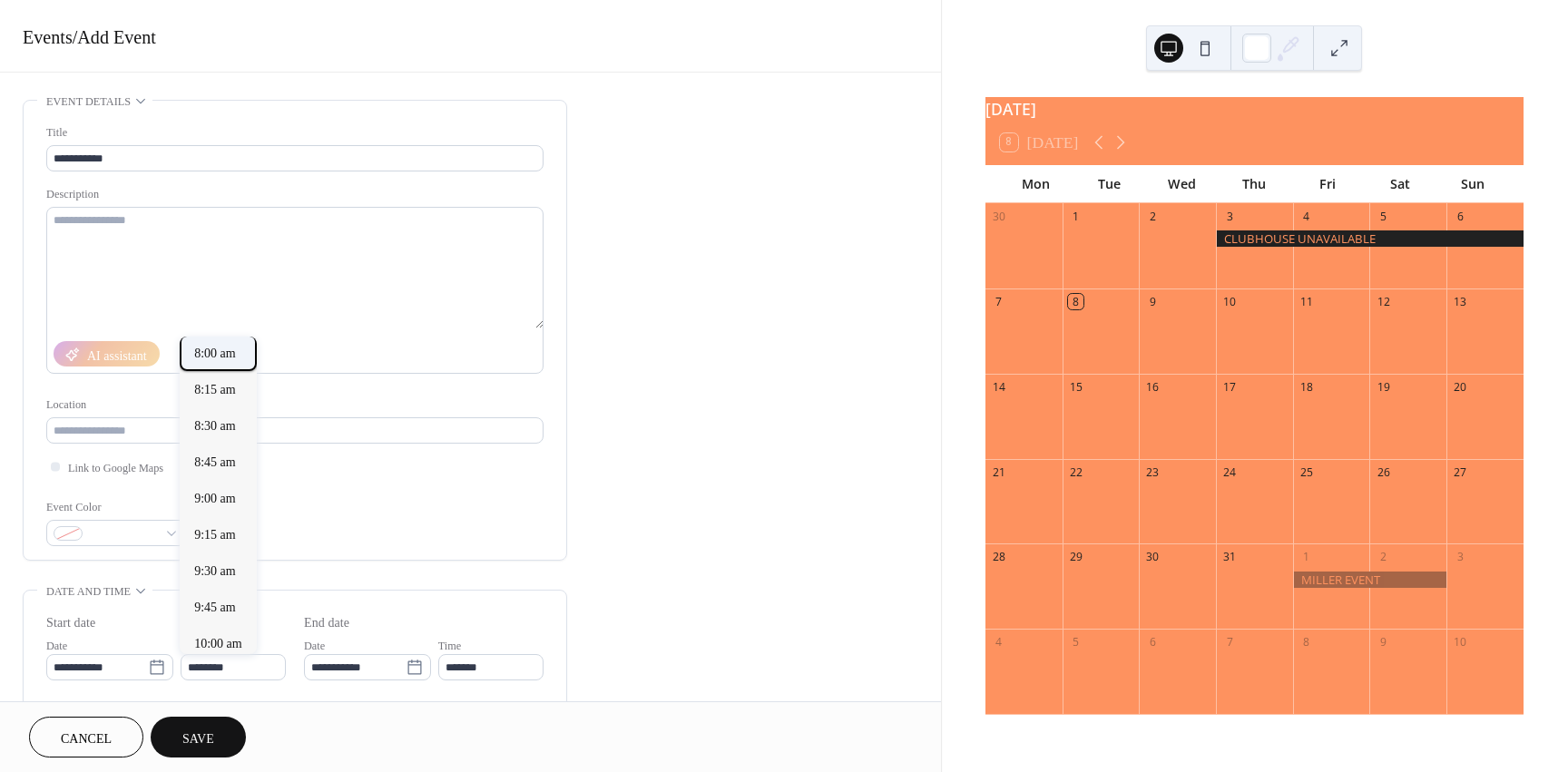 click on "8:00 am" at bounding box center (215, 353) 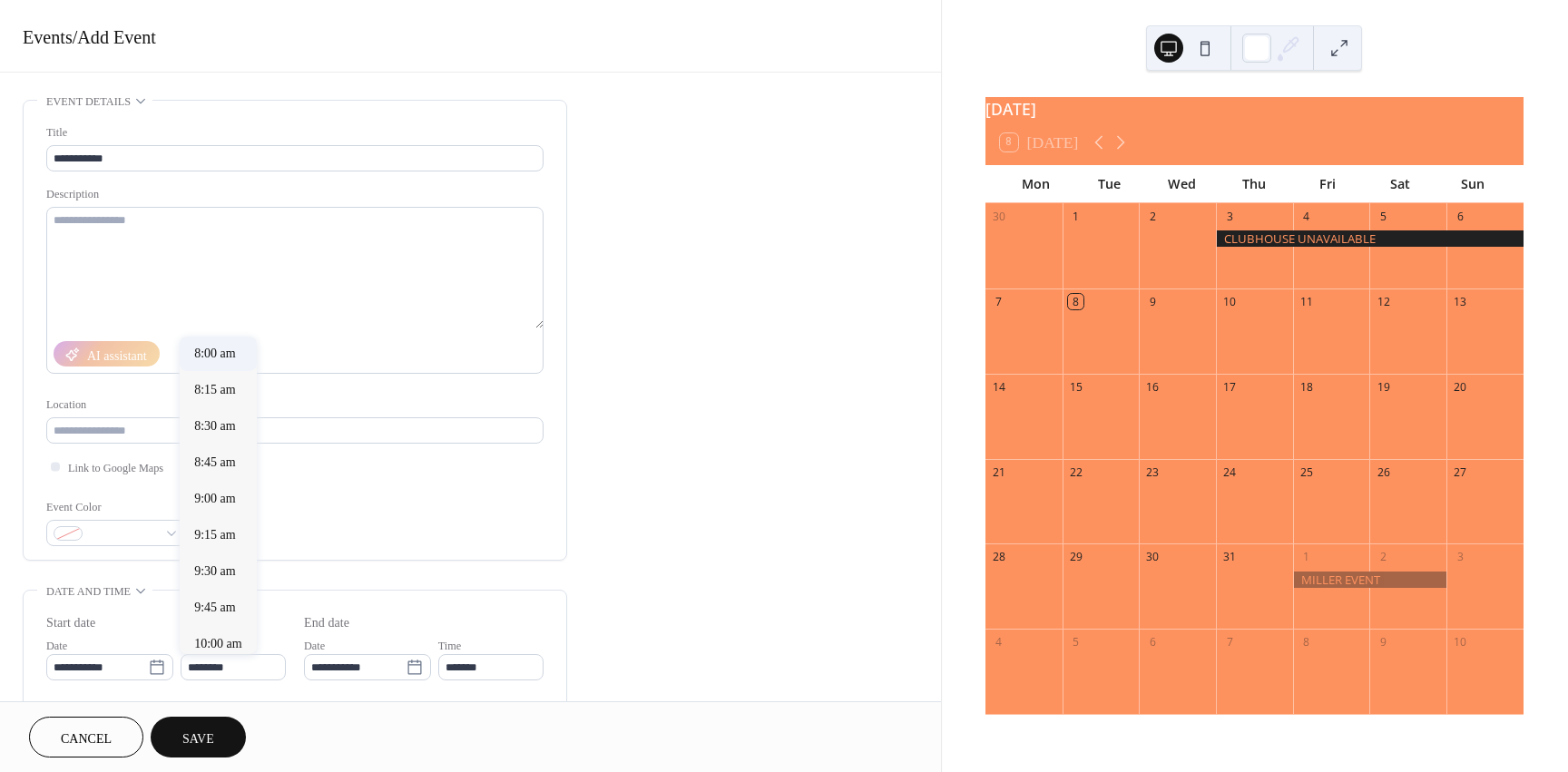 type on "*******" 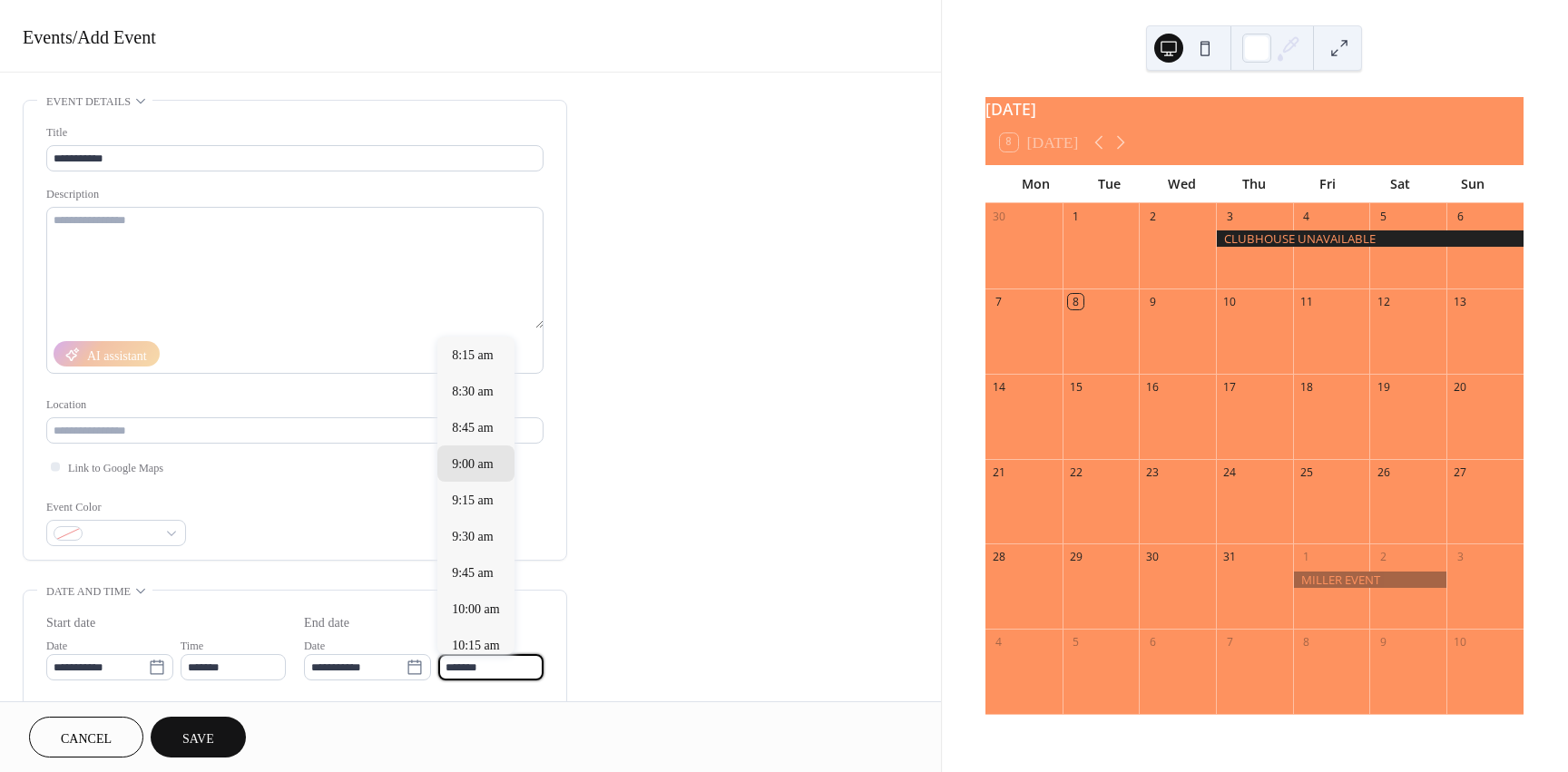 click on "*******" at bounding box center (491, 667) 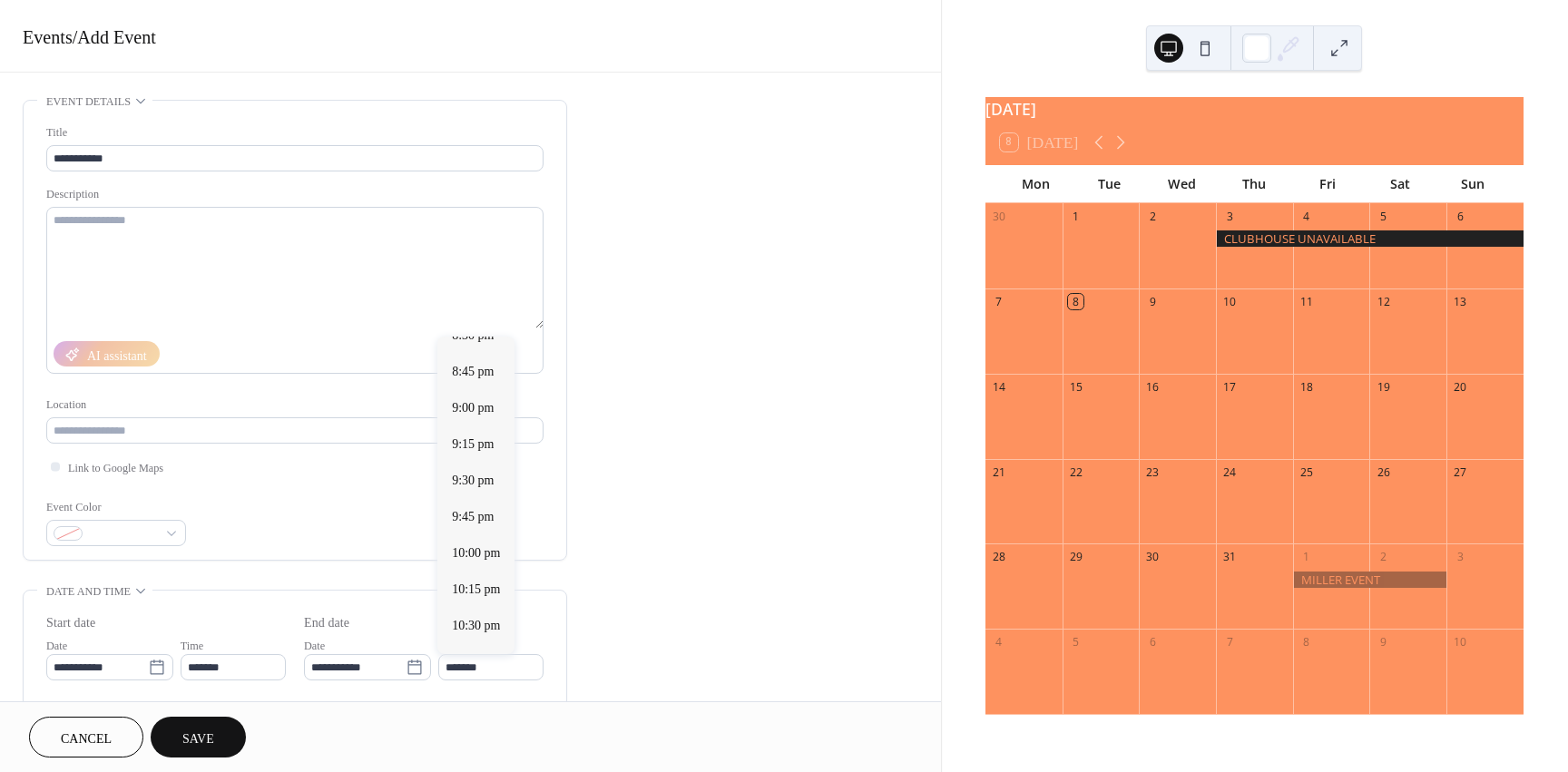 scroll, scrollTop: 1899, scrollLeft: 0, axis: vertical 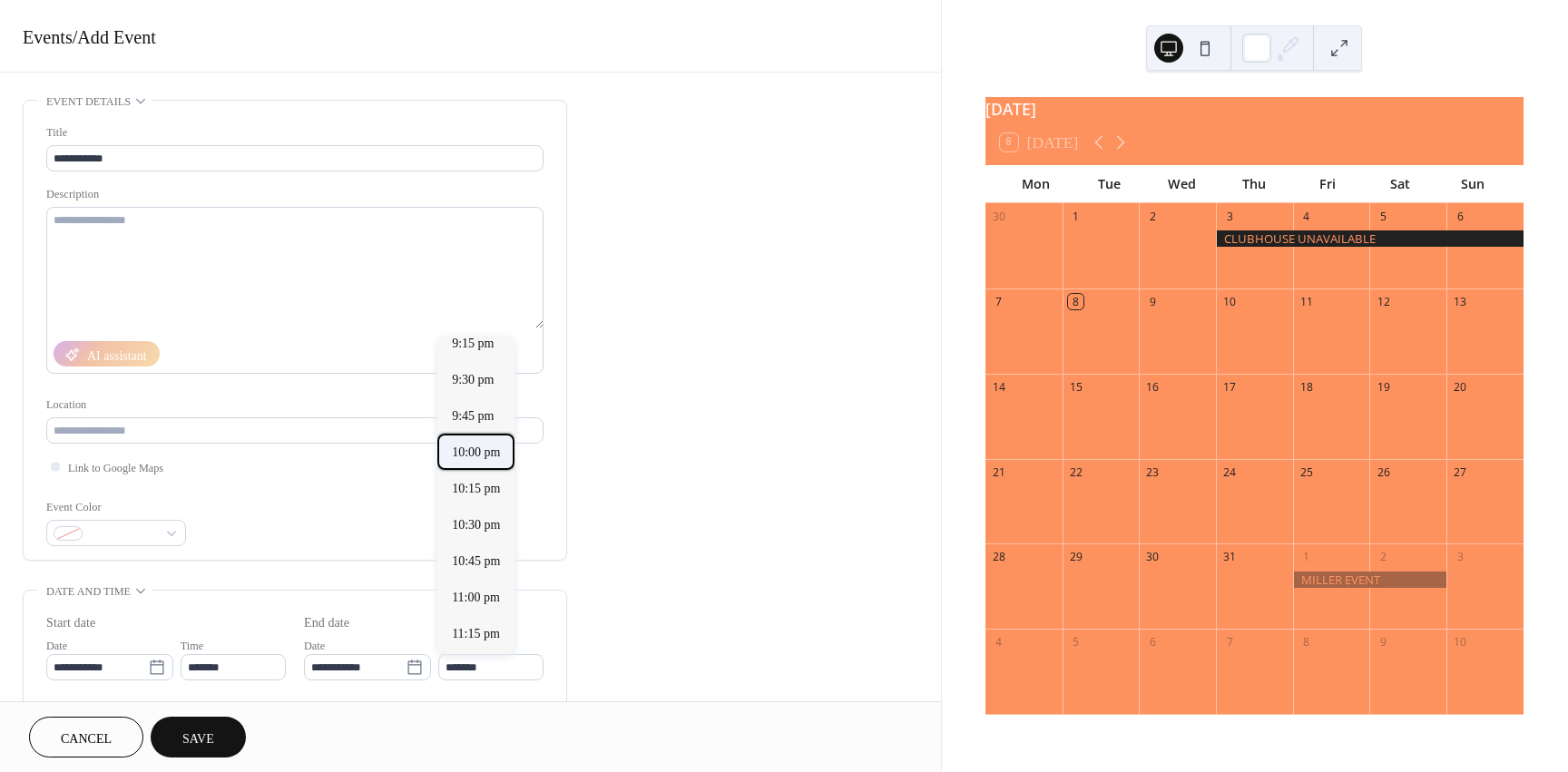click on "10:00 pm" at bounding box center [475, 452] 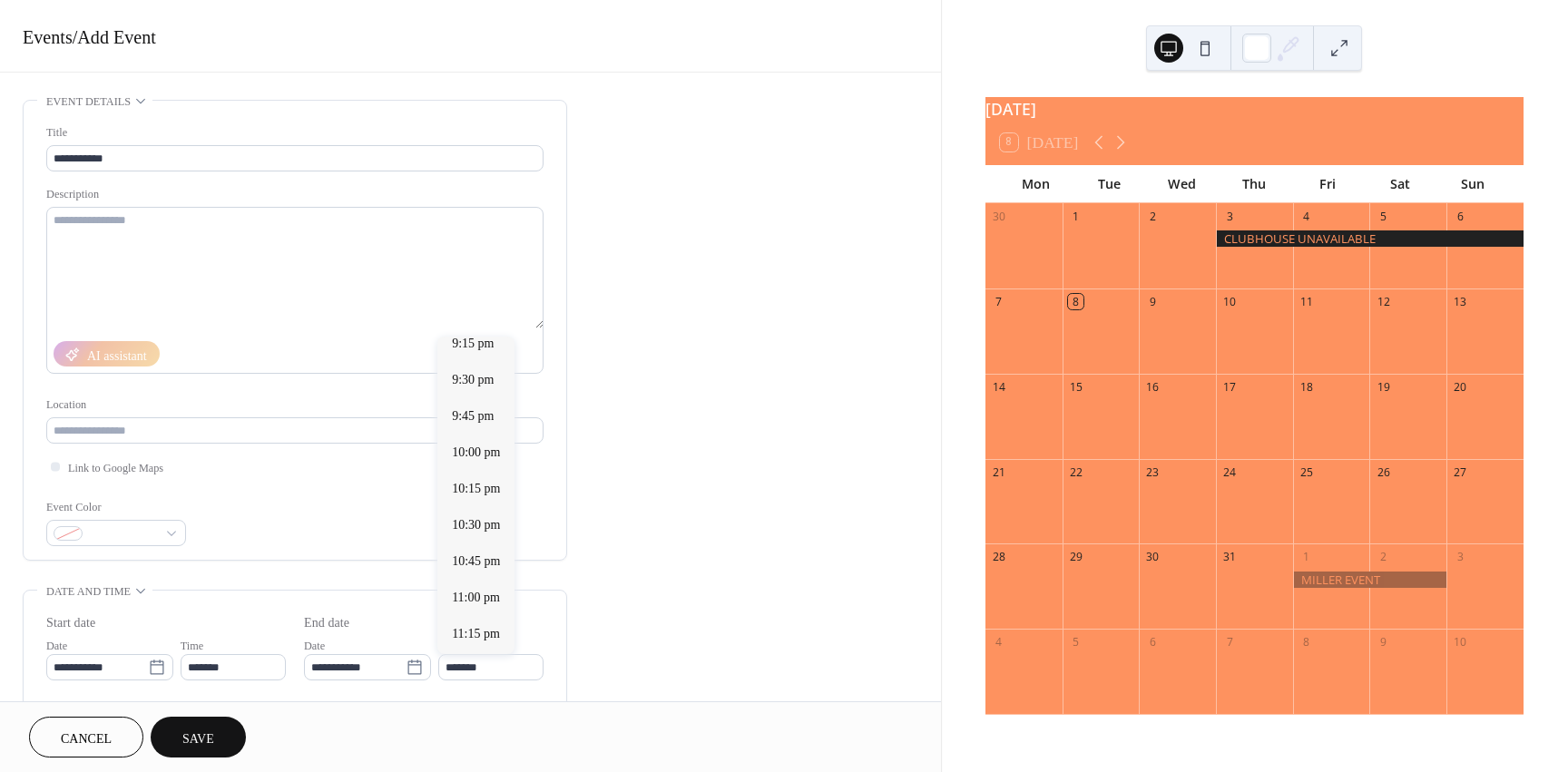 type on "********" 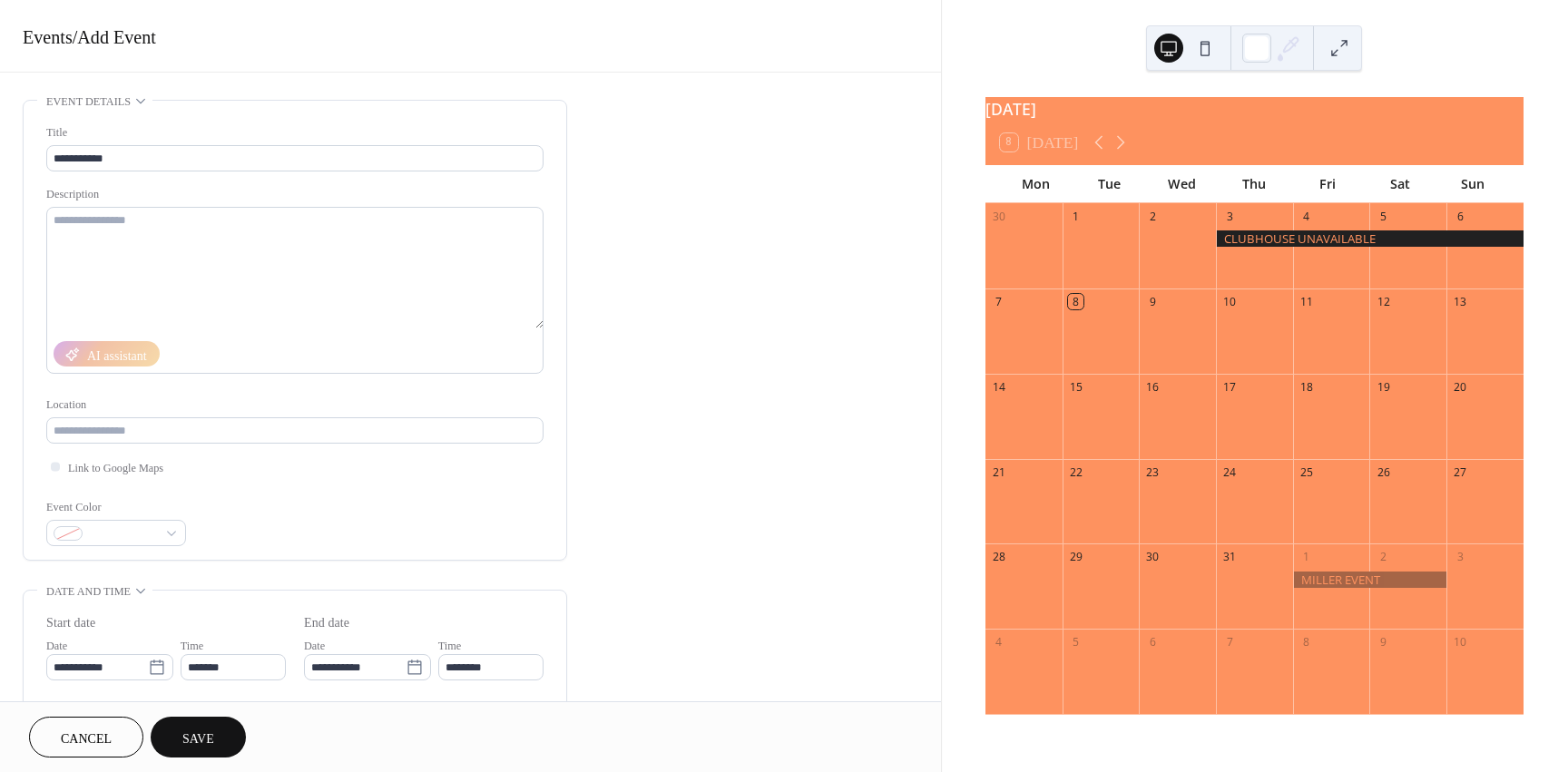 click on "Save" at bounding box center [198, 737] 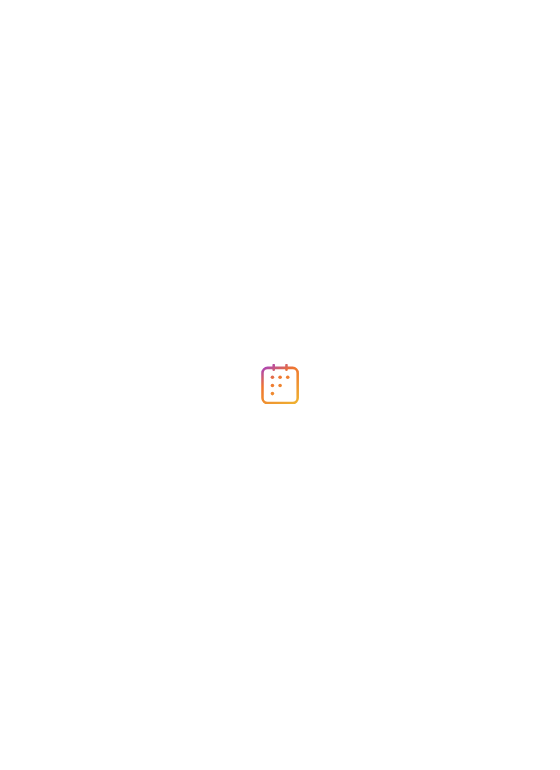 scroll, scrollTop: 0, scrollLeft: 0, axis: both 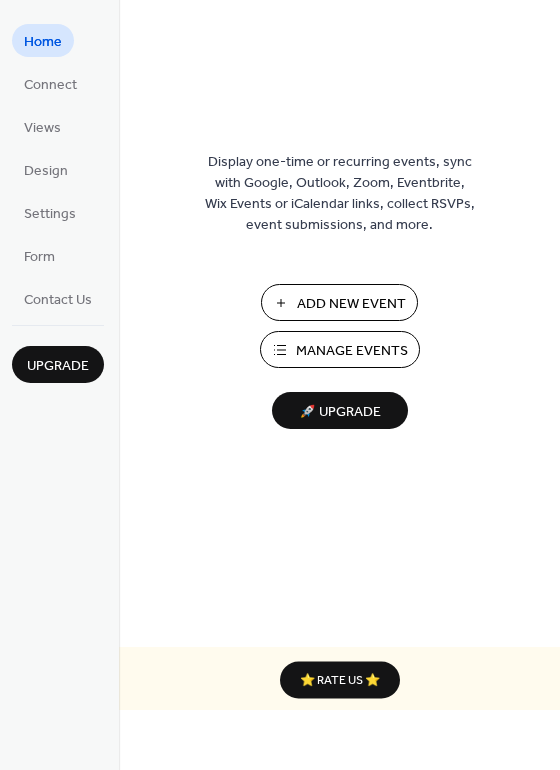 click on "Manage Events" at bounding box center (352, 351) 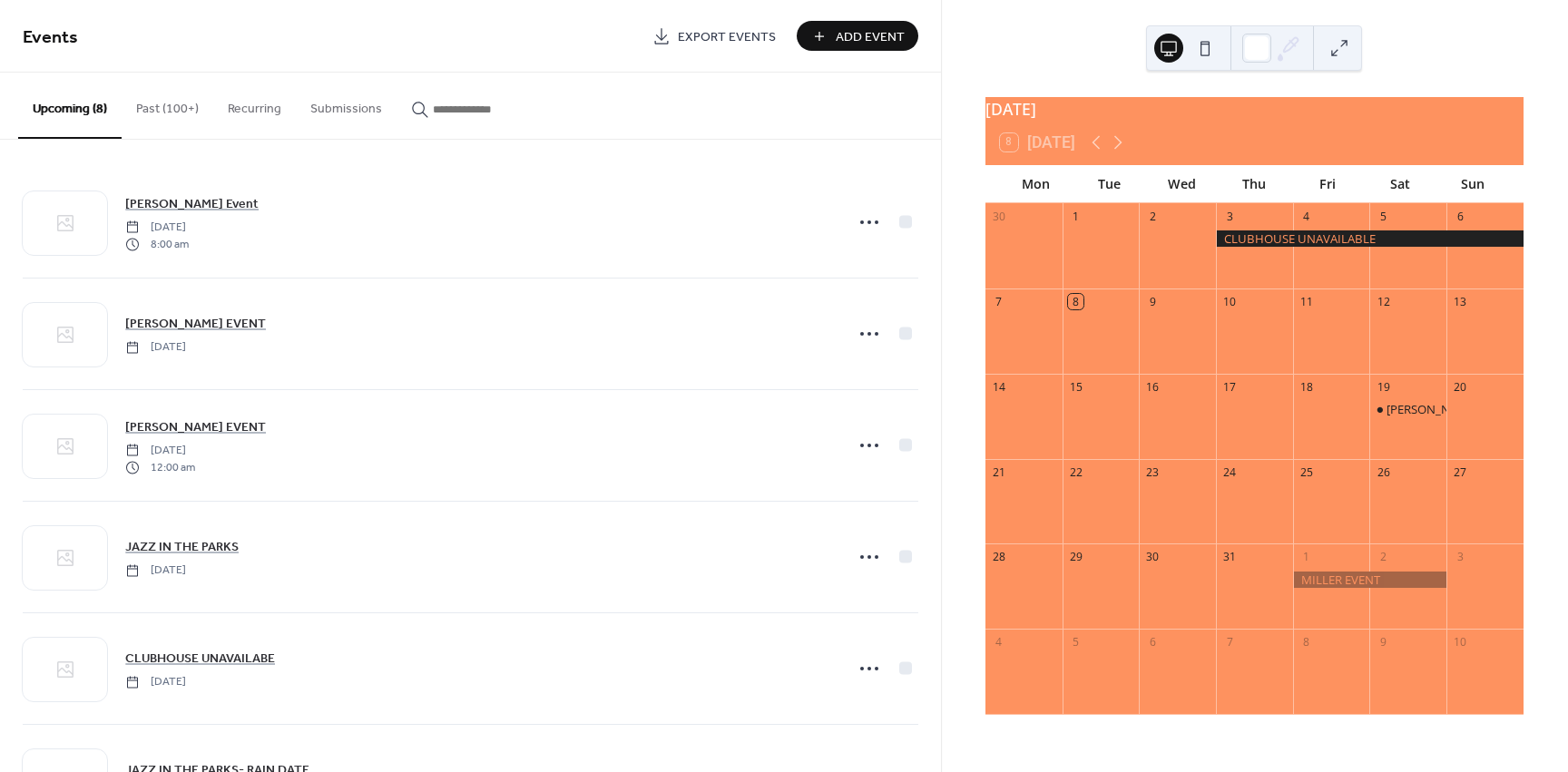 scroll, scrollTop: 0, scrollLeft: 0, axis: both 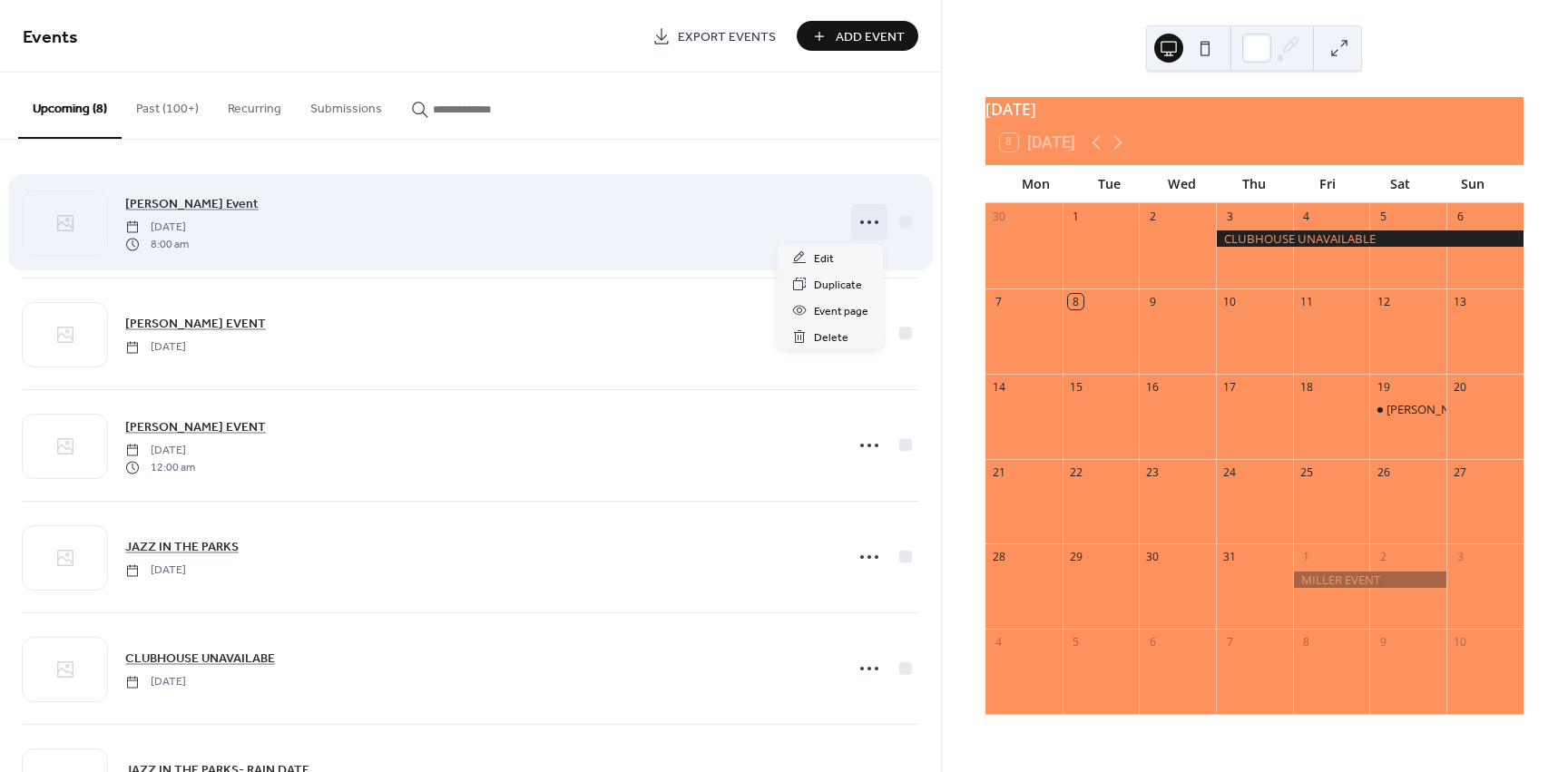click at bounding box center (869, 222) 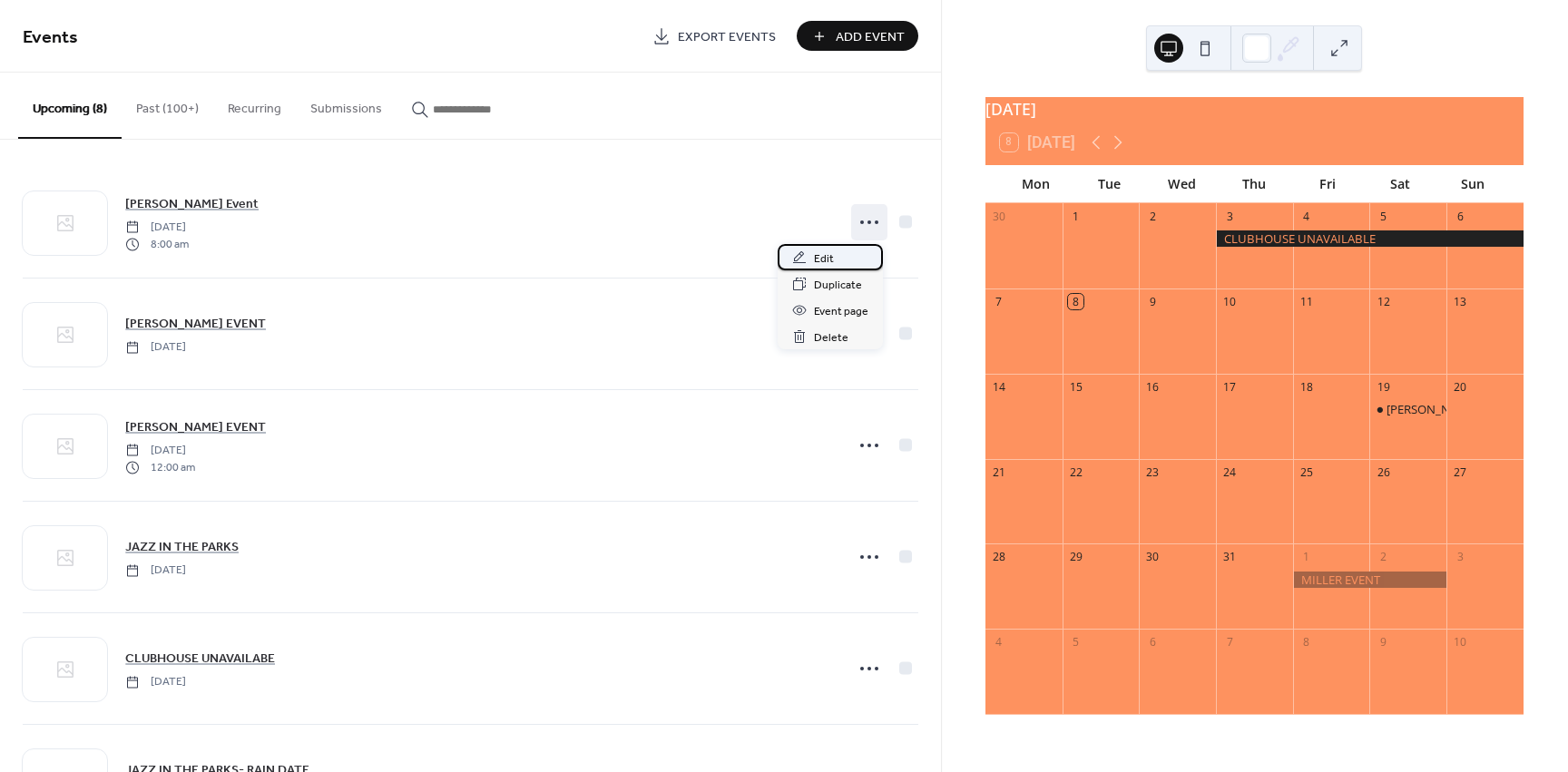 click on "Edit" at bounding box center [824, 259] 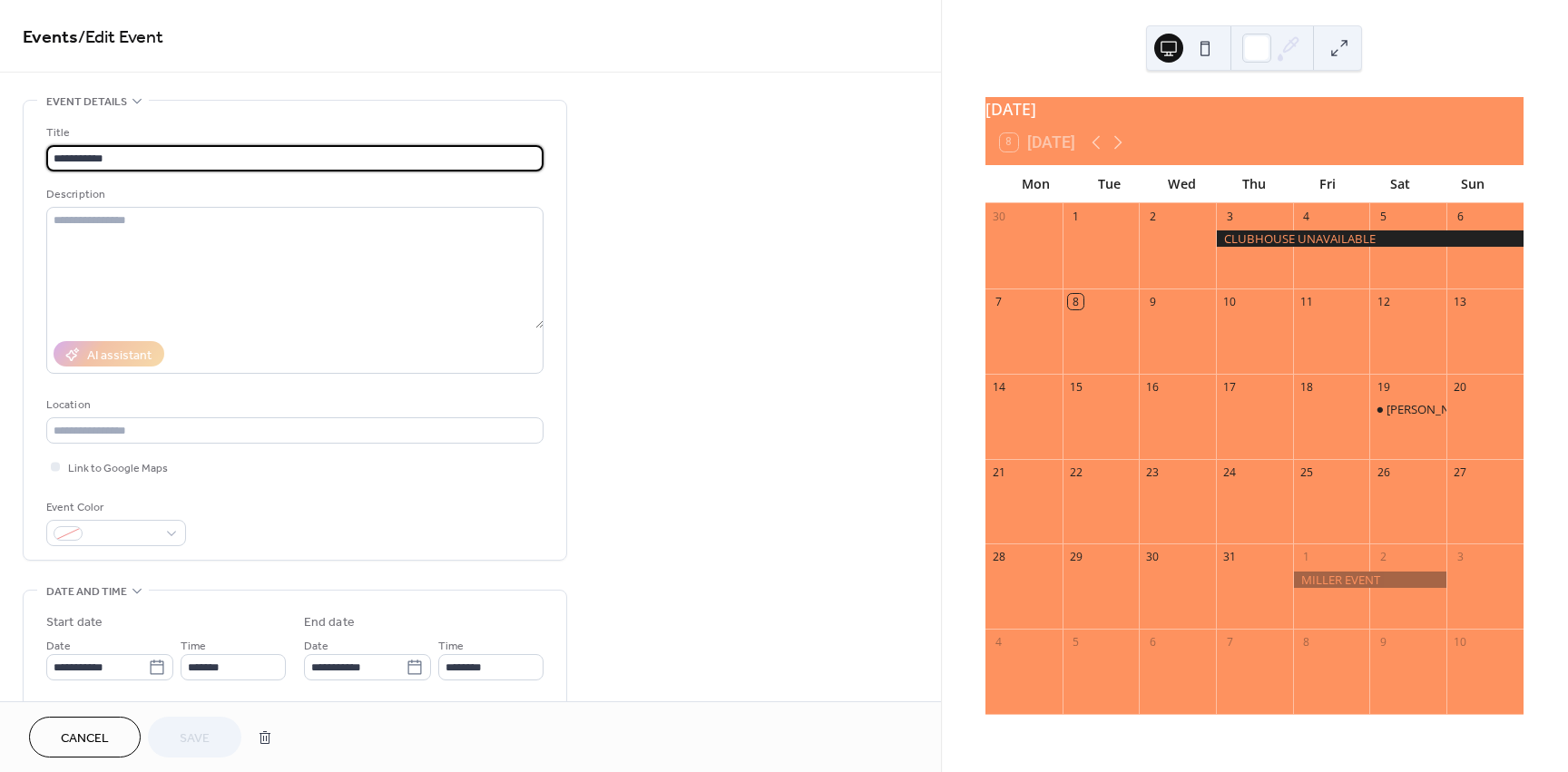 click on "**********" at bounding box center (295, 158) 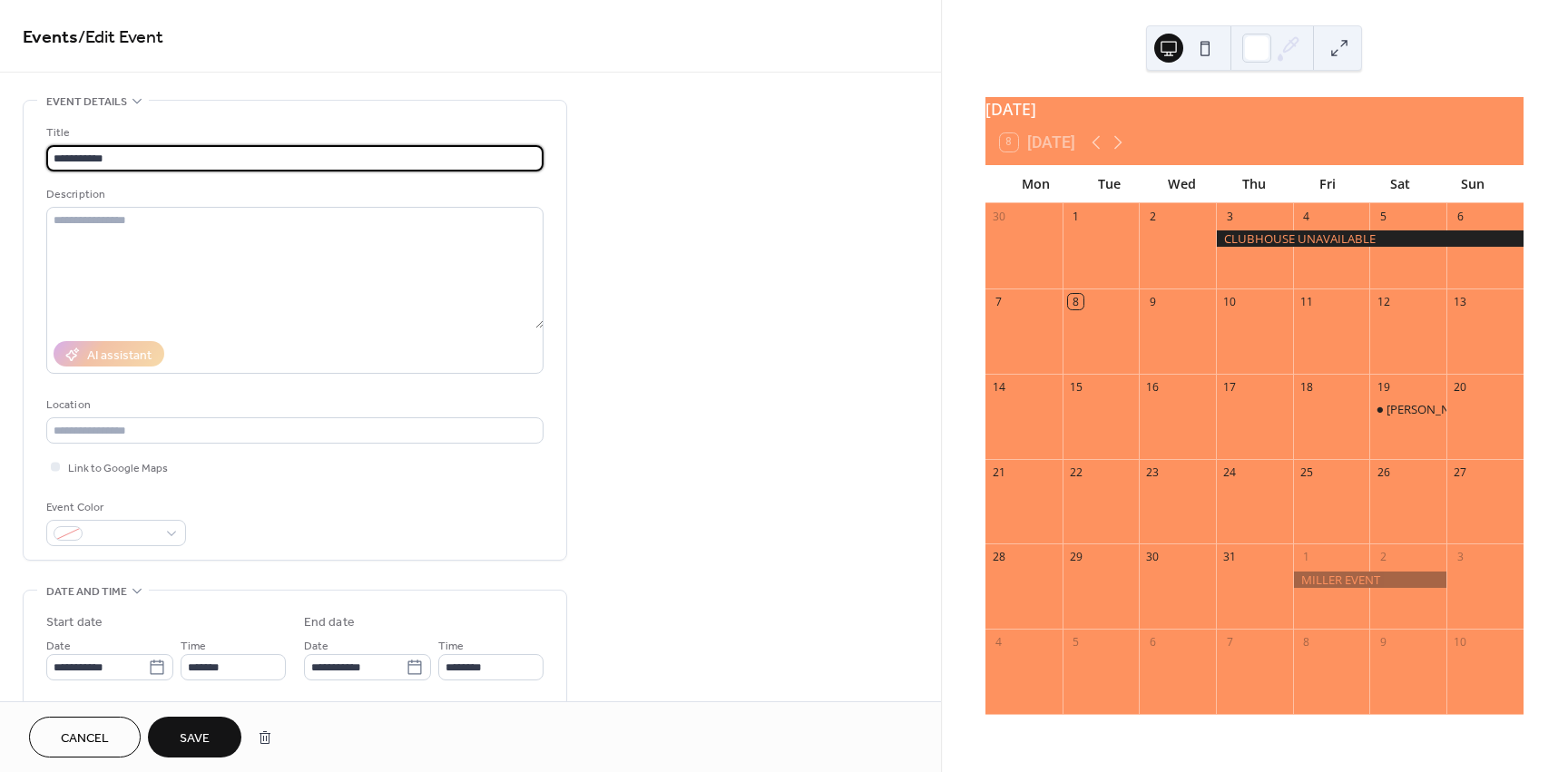 type on "**********" 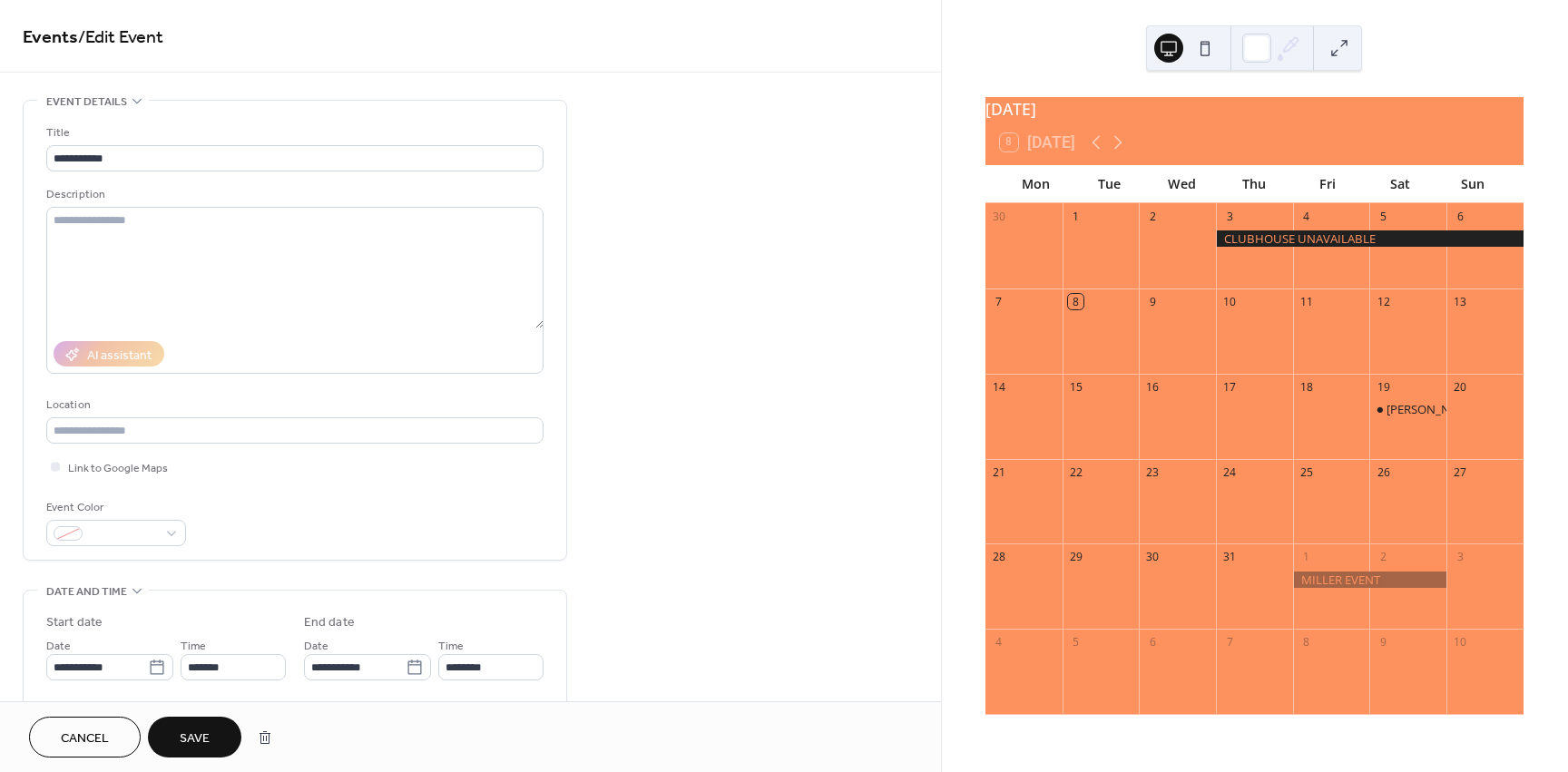 click on "Save" at bounding box center [194, 738] 